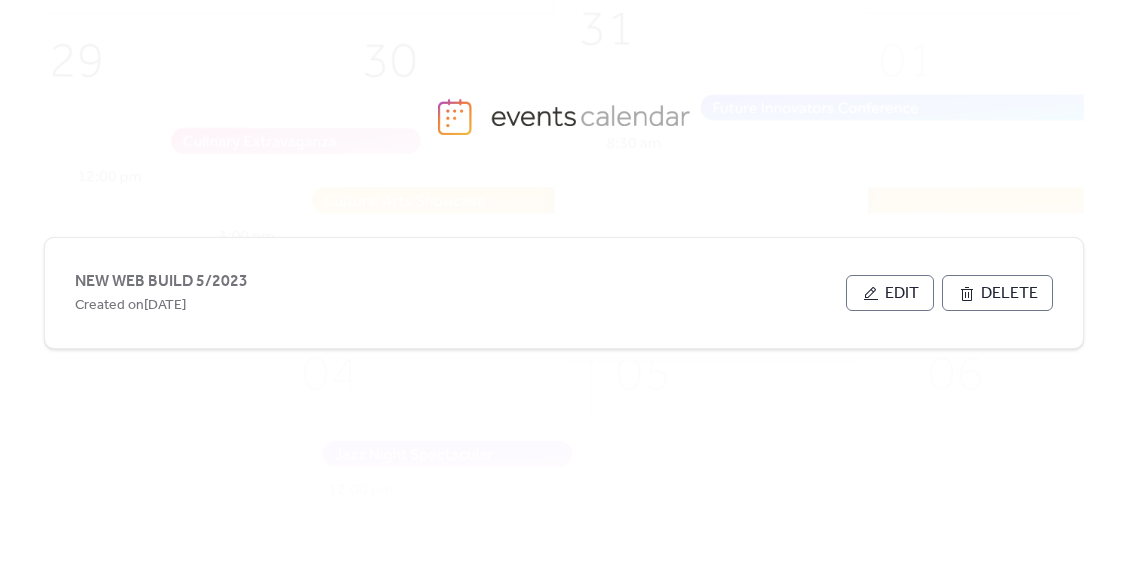 scroll, scrollTop: 0, scrollLeft: 0, axis: both 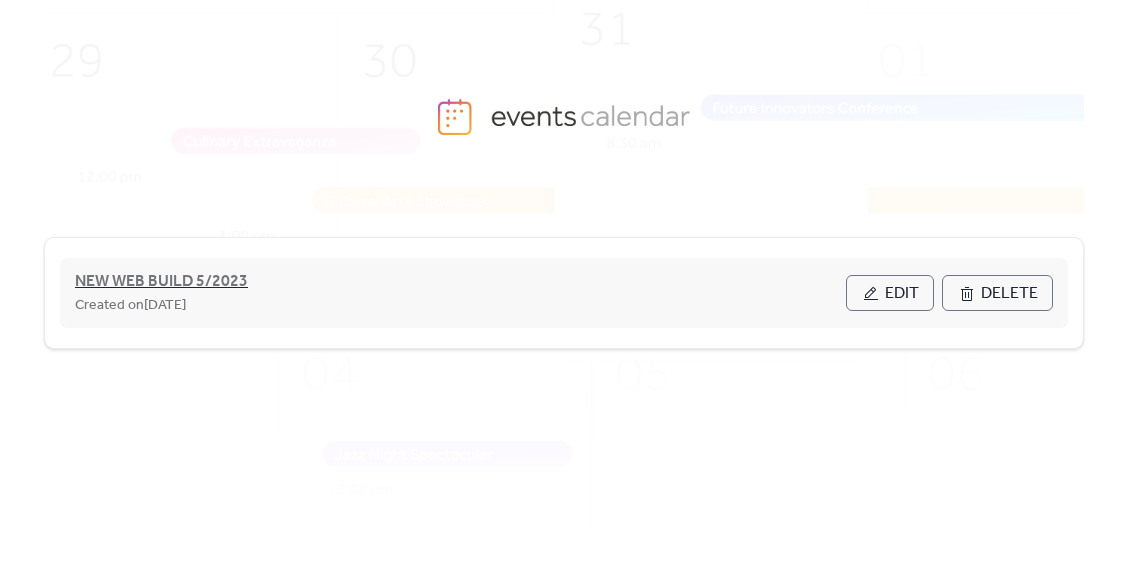 click on "NEW WEB BUILD 5/2023" at bounding box center (161, 282) 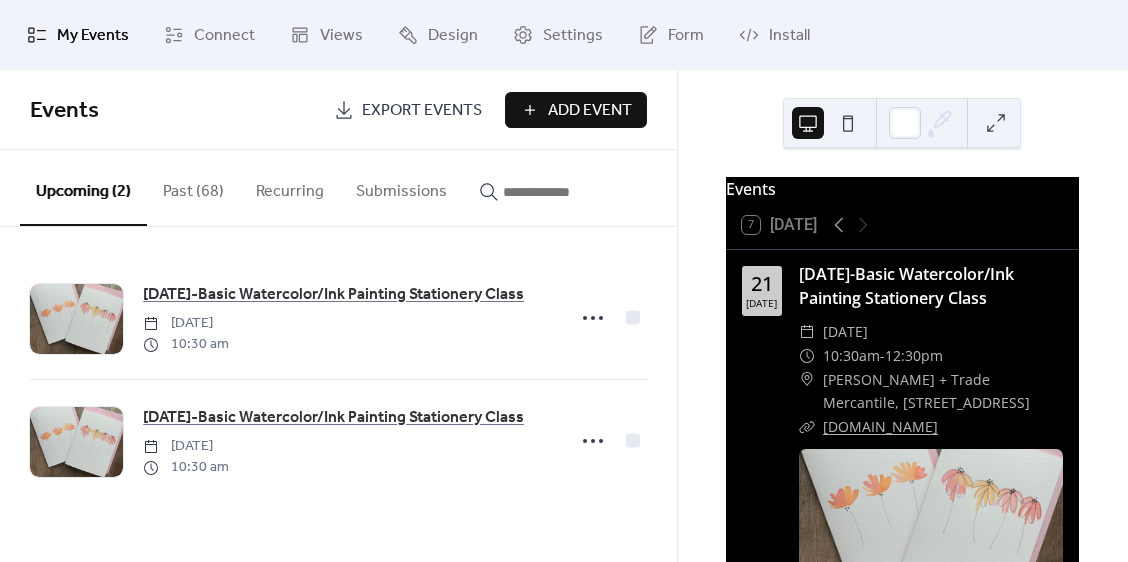 click on "Past  (68)" at bounding box center (193, 187) 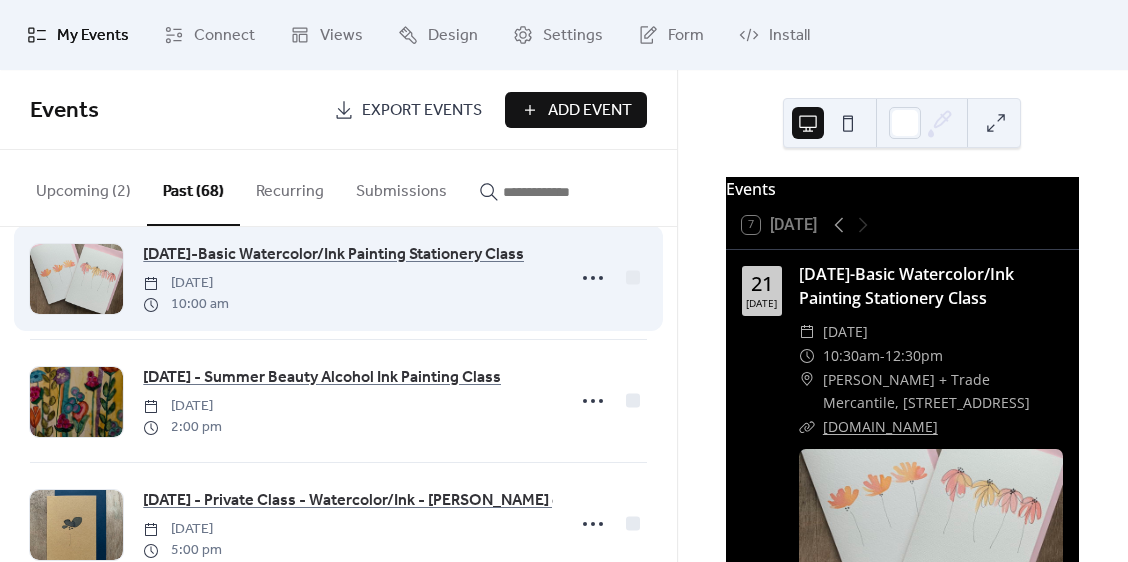 scroll, scrollTop: 126, scrollLeft: 0, axis: vertical 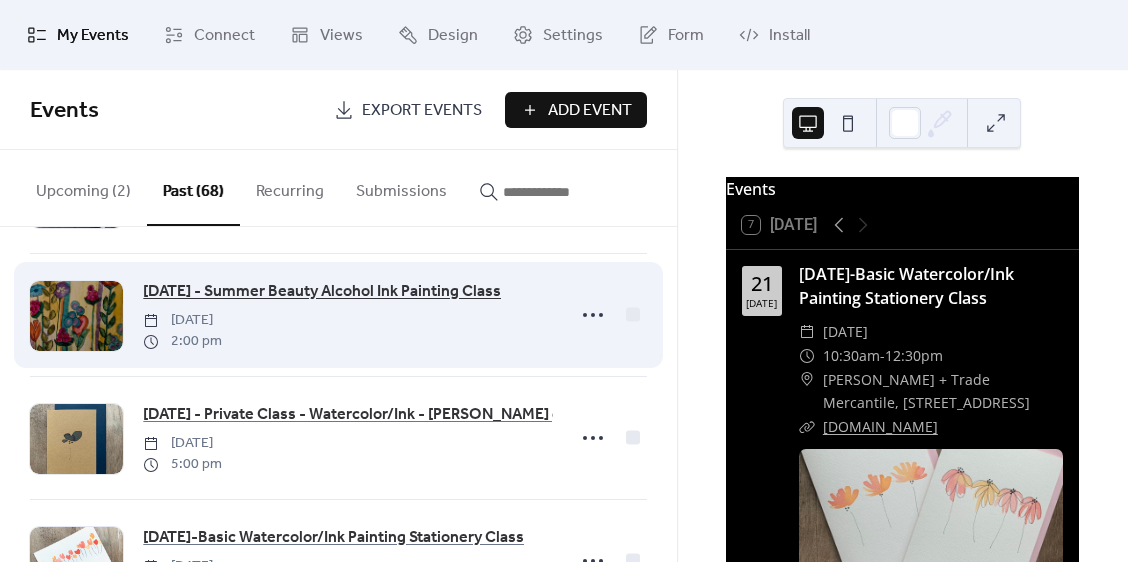 click on "[DATE] - Summer Beauty Alcohol Ink Painting Class" at bounding box center (322, 292) 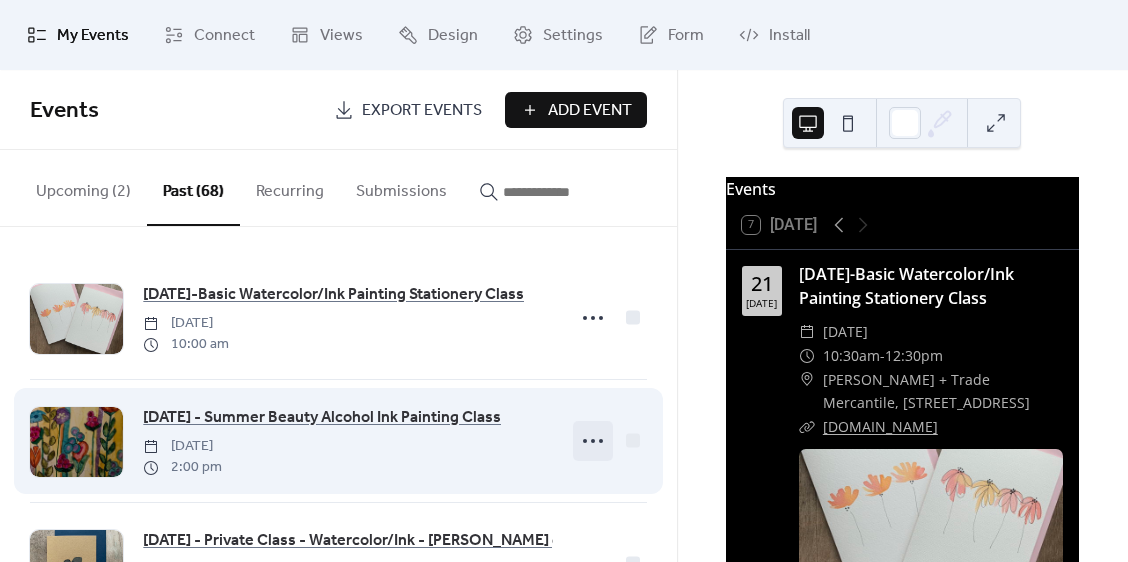 click 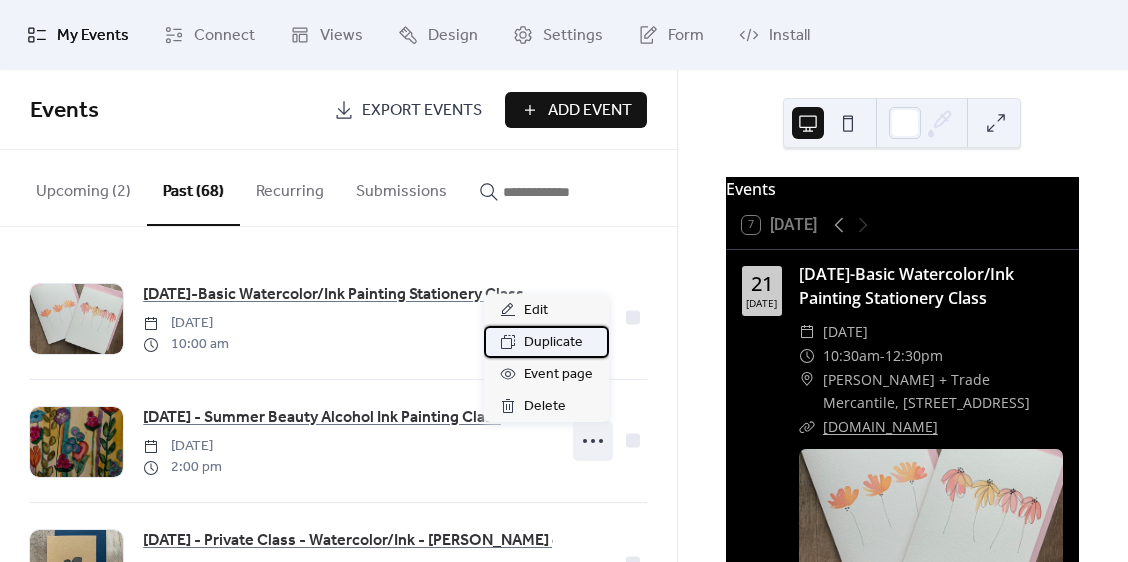 click on "Duplicate" at bounding box center [553, 343] 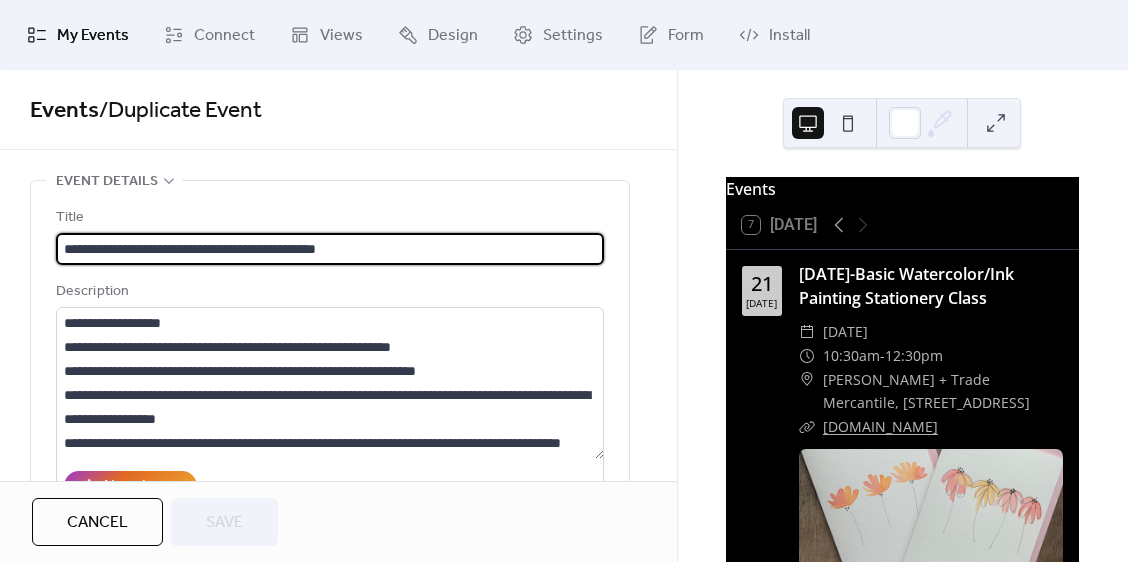click on "**********" at bounding box center [330, 249] 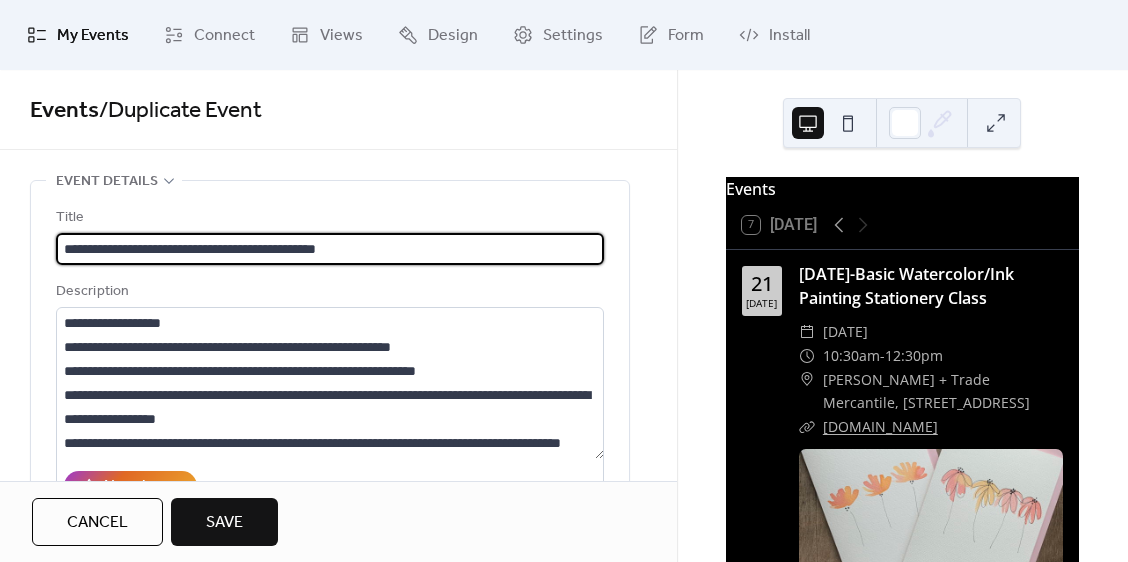 click on "**********" at bounding box center (330, 249) 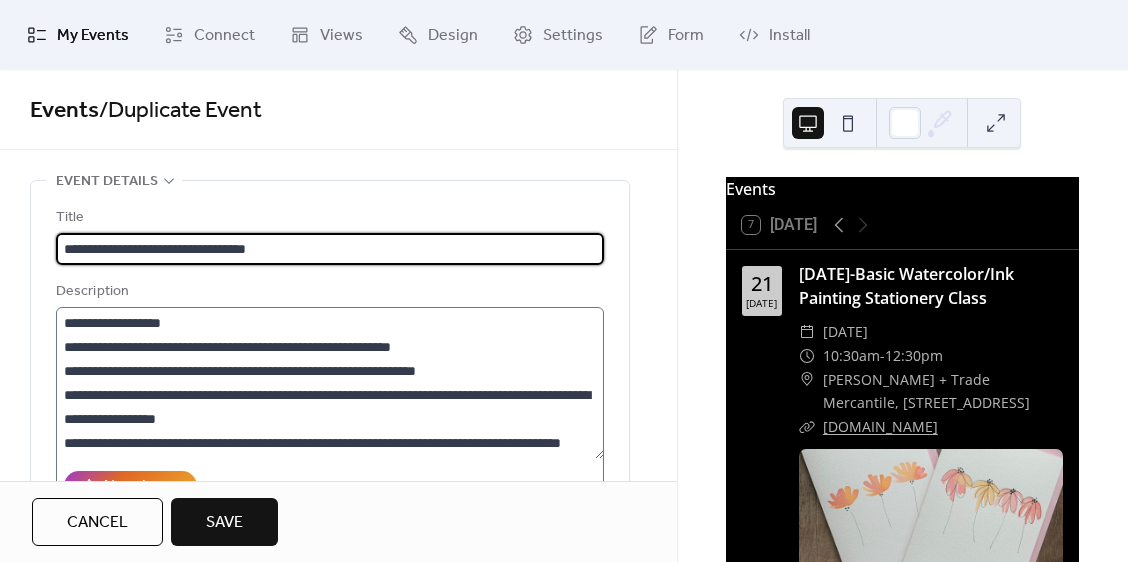 type on "**********" 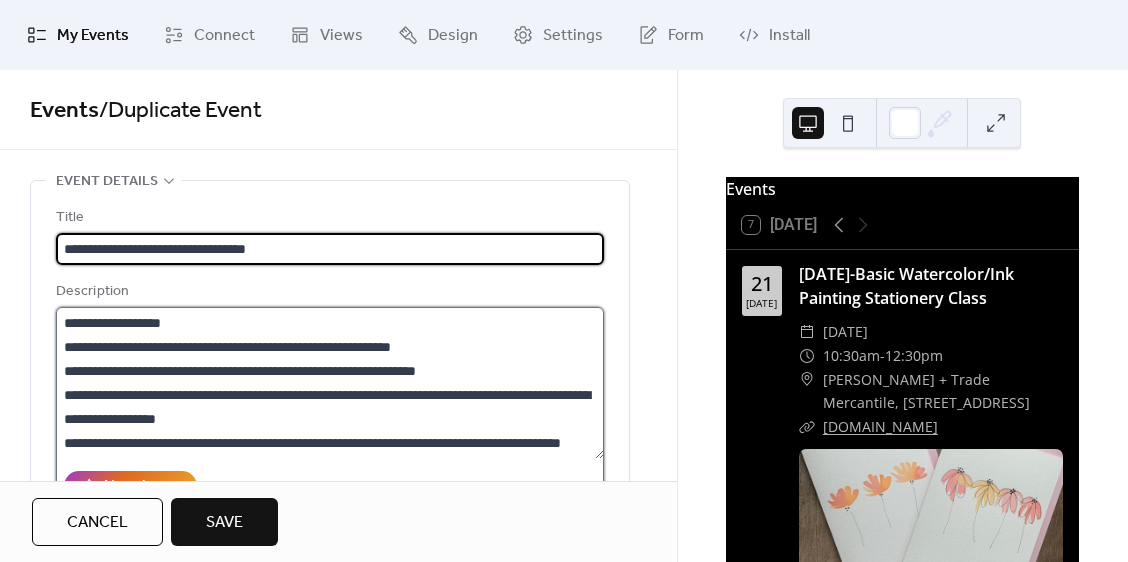 click on "**********" at bounding box center (330, 383) 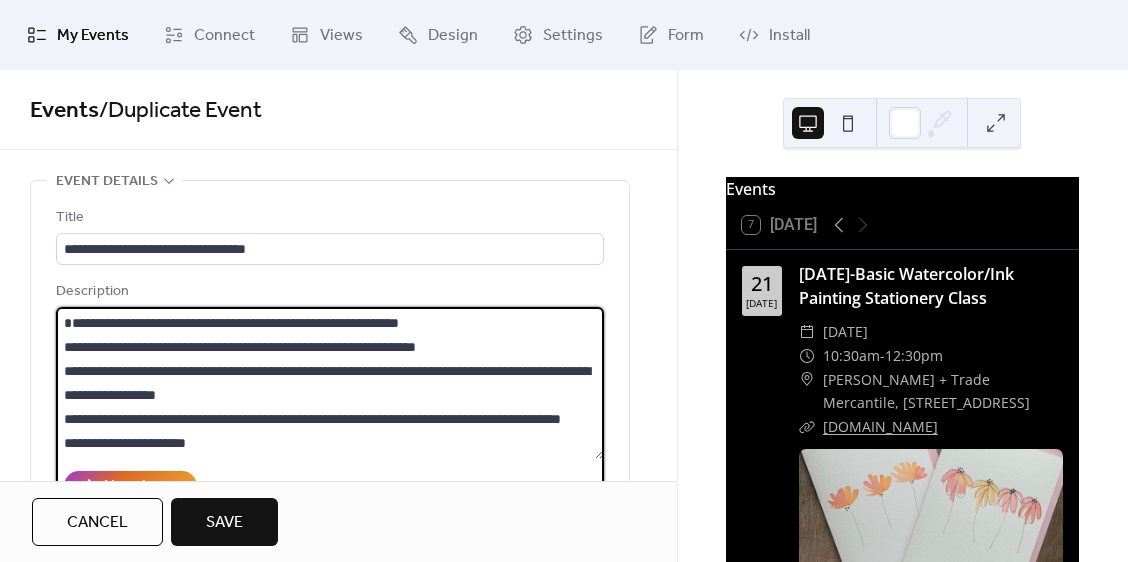 click on "**********" at bounding box center [330, 383] 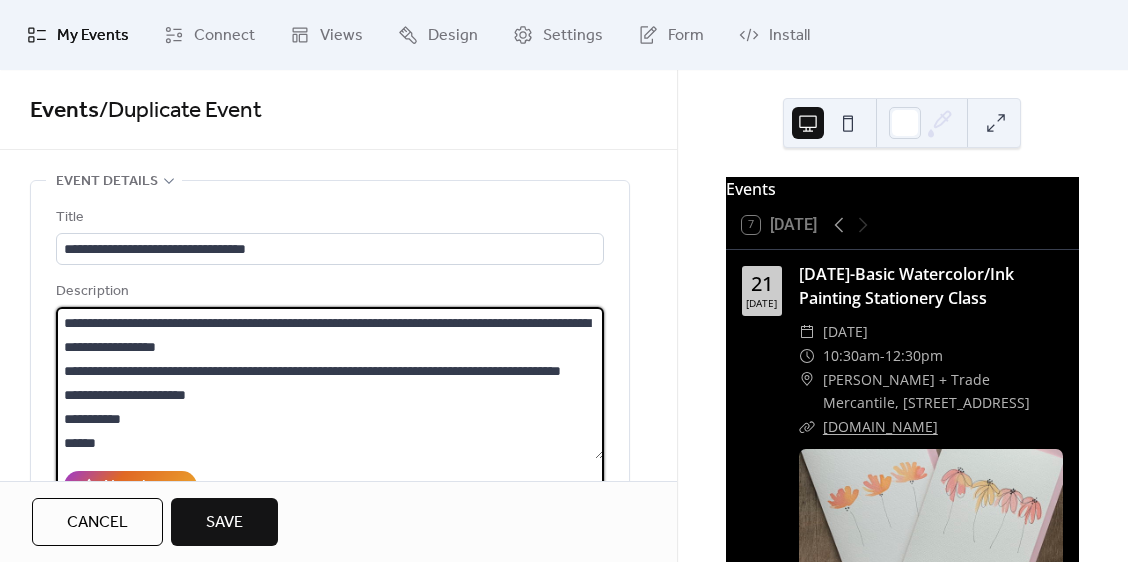 scroll, scrollTop: 88, scrollLeft: 0, axis: vertical 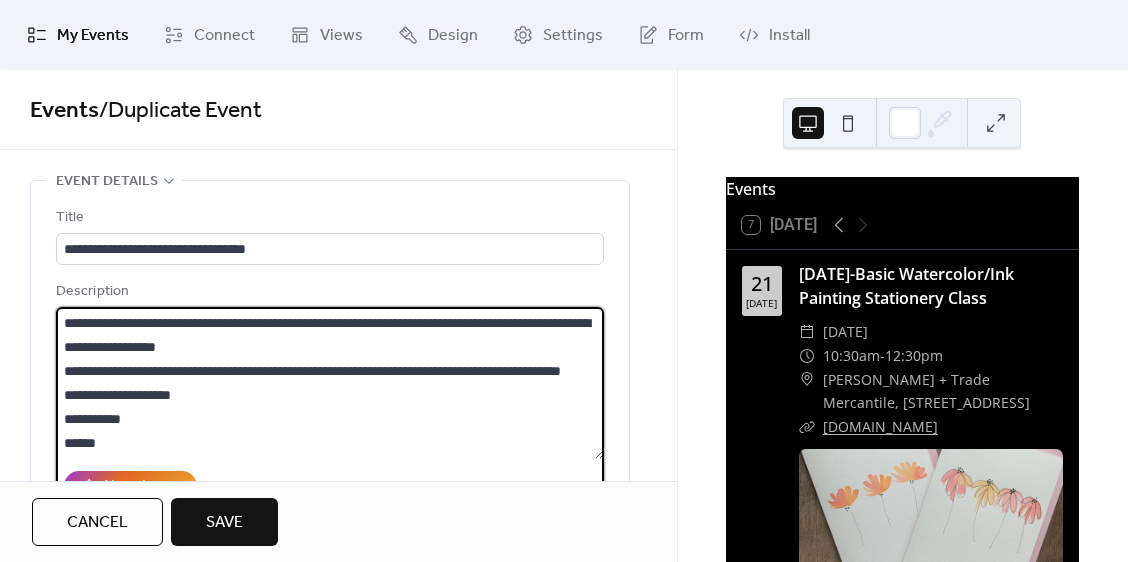 drag, startPoint x: 136, startPoint y: 405, endPoint x: 52, endPoint y: 403, distance: 84.0238 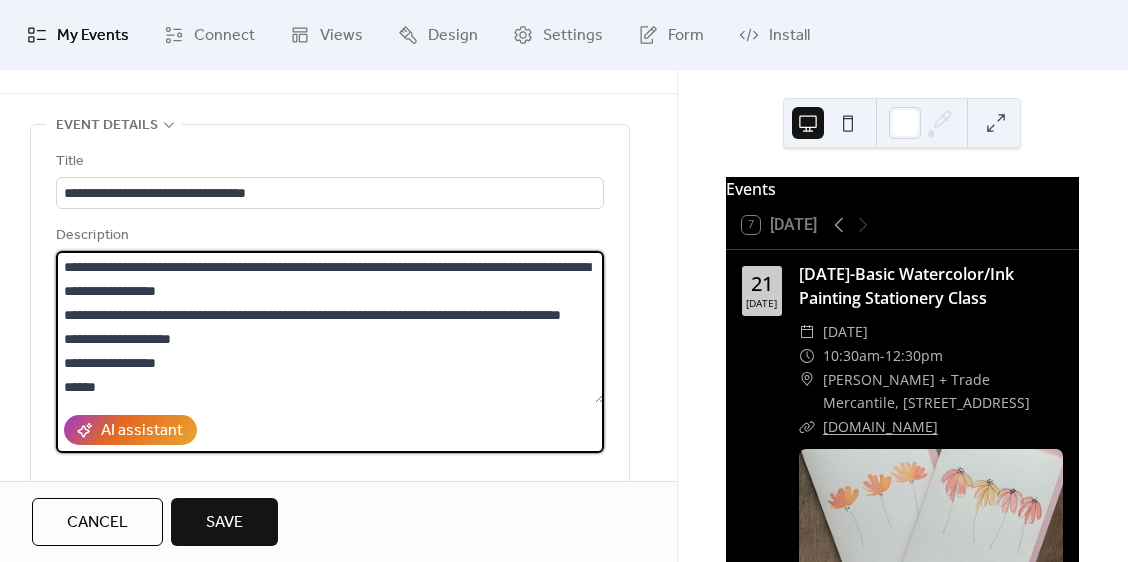 scroll, scrollTop: 57, scrollLeft: 0, axis: vertical 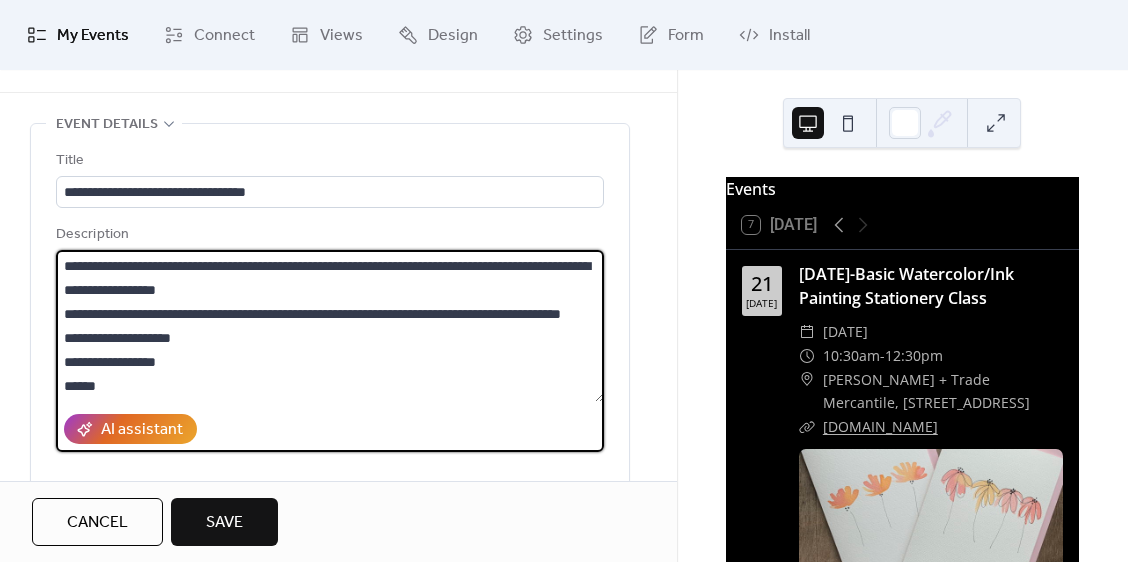 click on "**********" at bounding box center [330, 326] 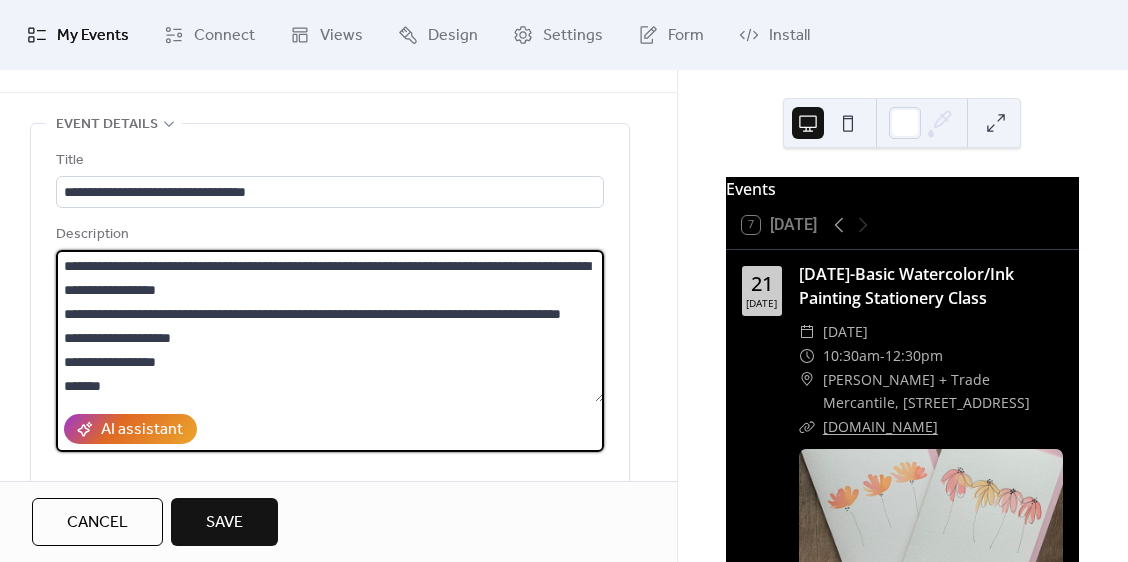 scroll, scrollTop: 144, scrollLeft: 0, axis: vertical 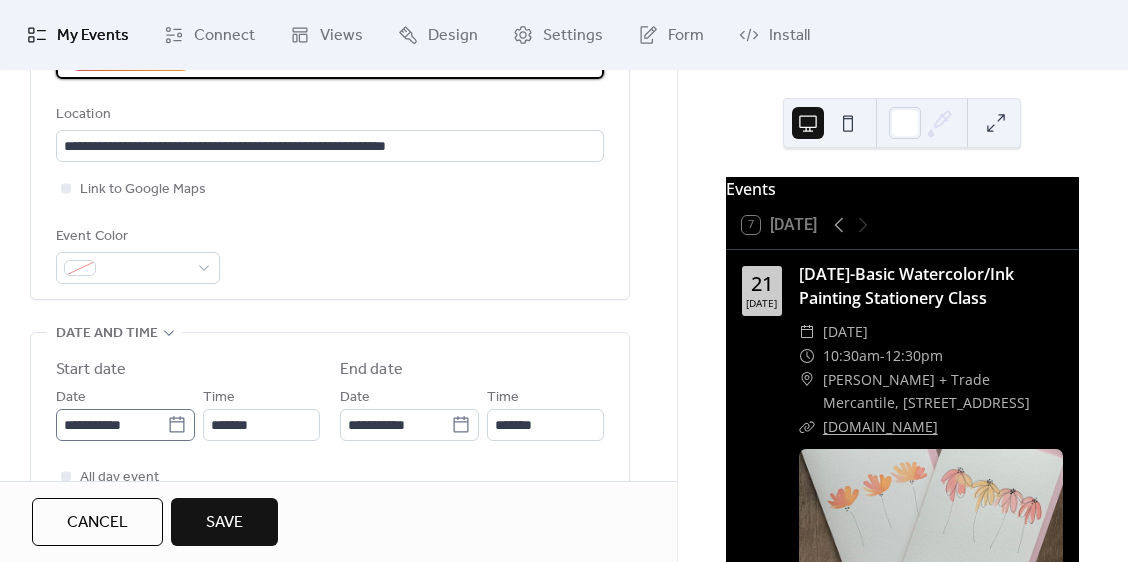 type on "**********" 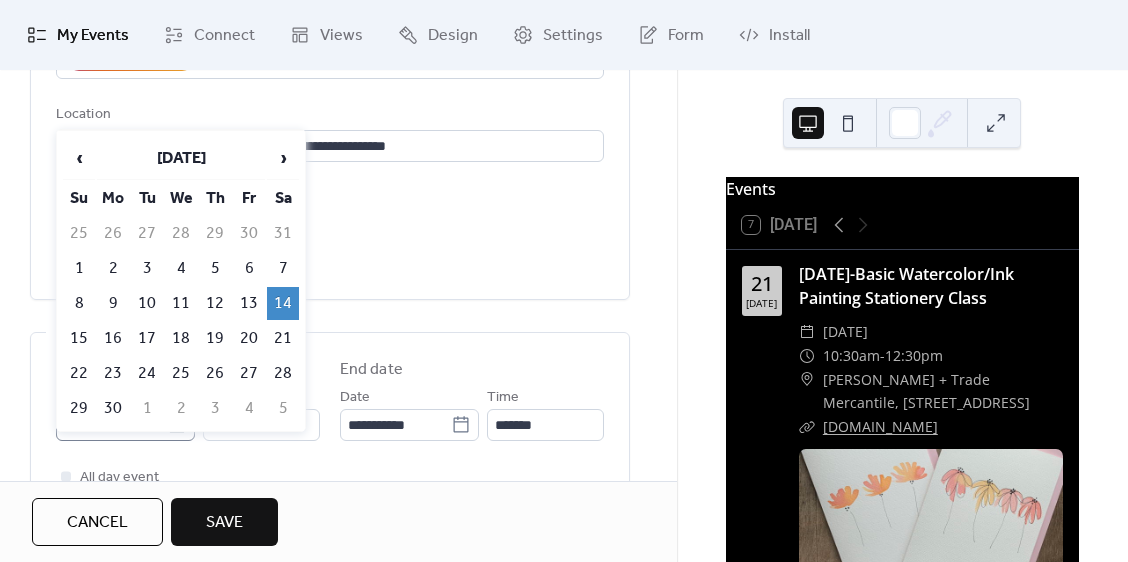 click on "**********" at bounding box center (564, 281) 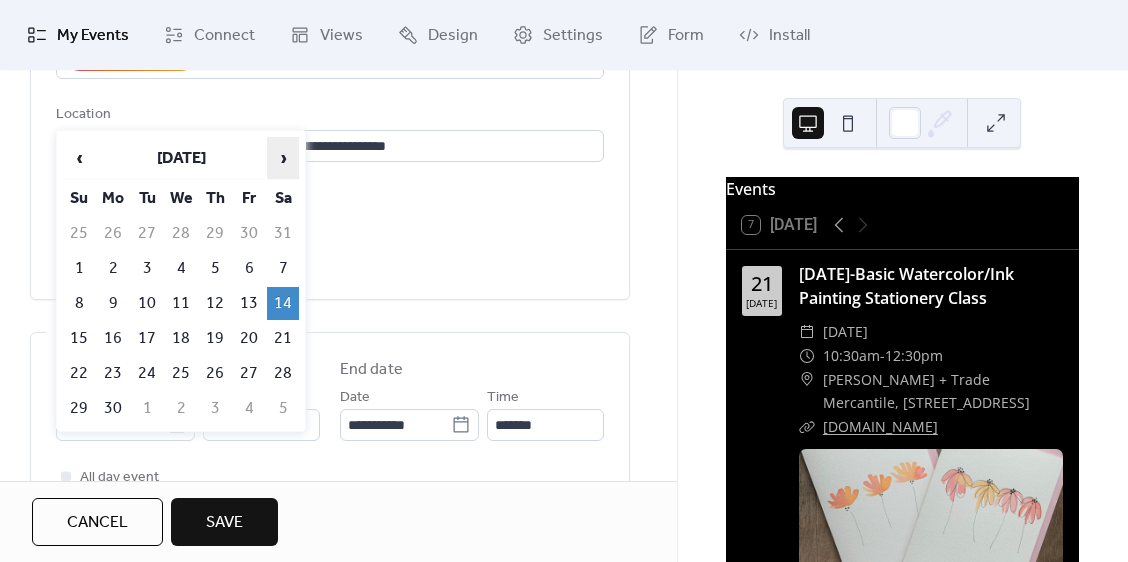 click on "›" at bounding box center (283, 158) 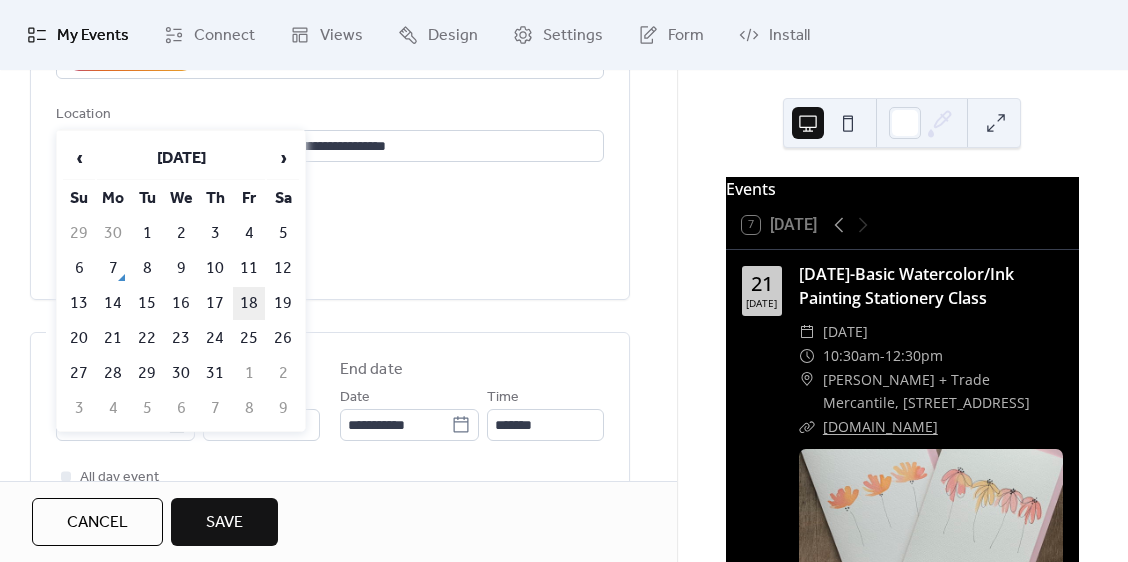 click on "18" at bounding box center (249, 303) 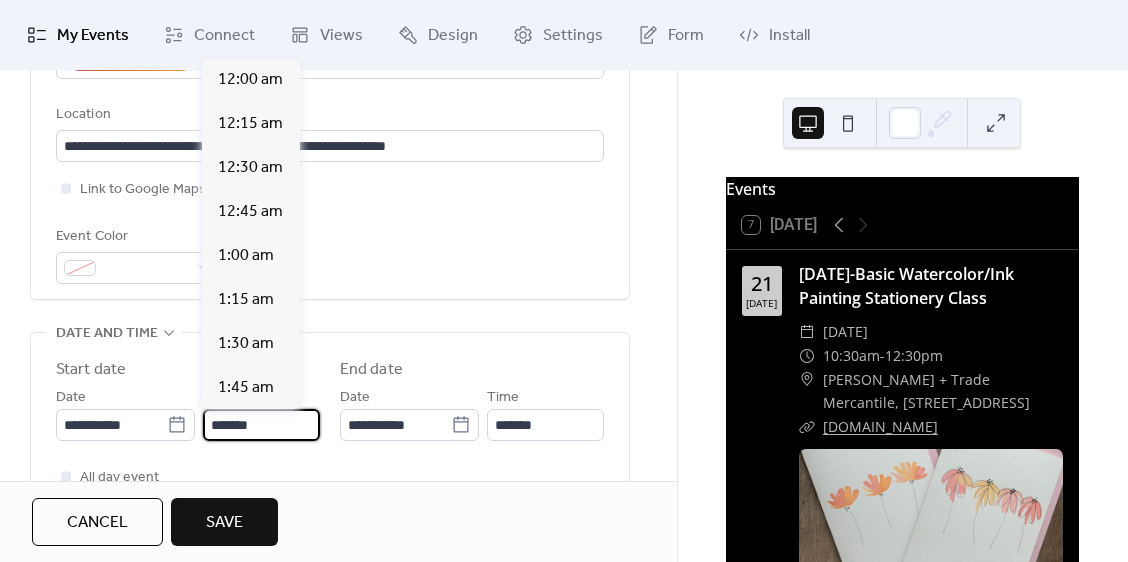 click on "*******" at bounding box center [261, 425] 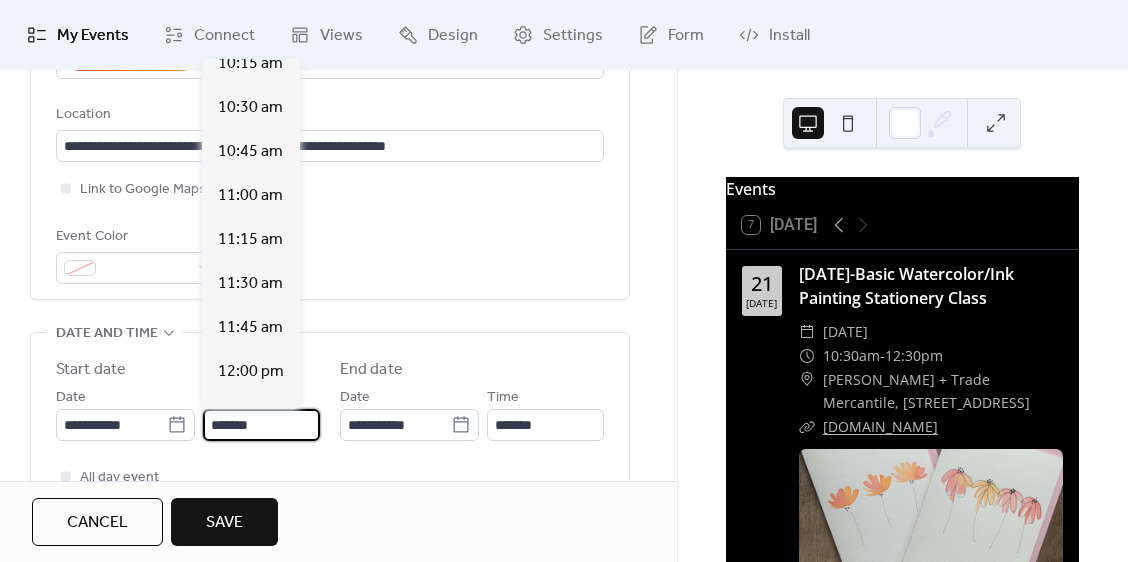 scroll, scrollTop: 1814, scrollLeft: 0, axis: vertical 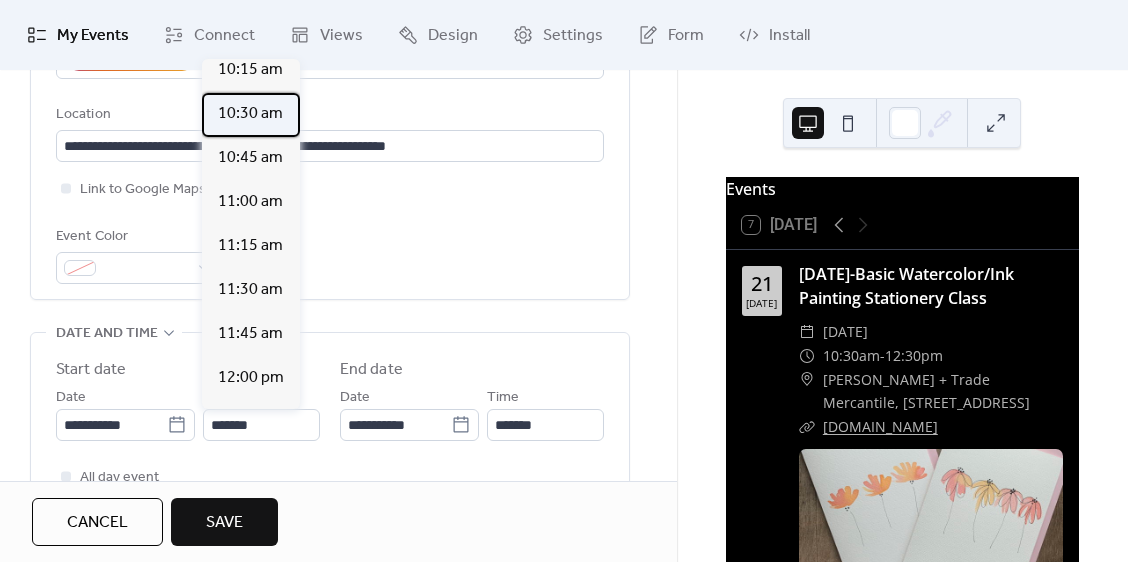 click on "10:30 am" at bounding box center [250, 114] 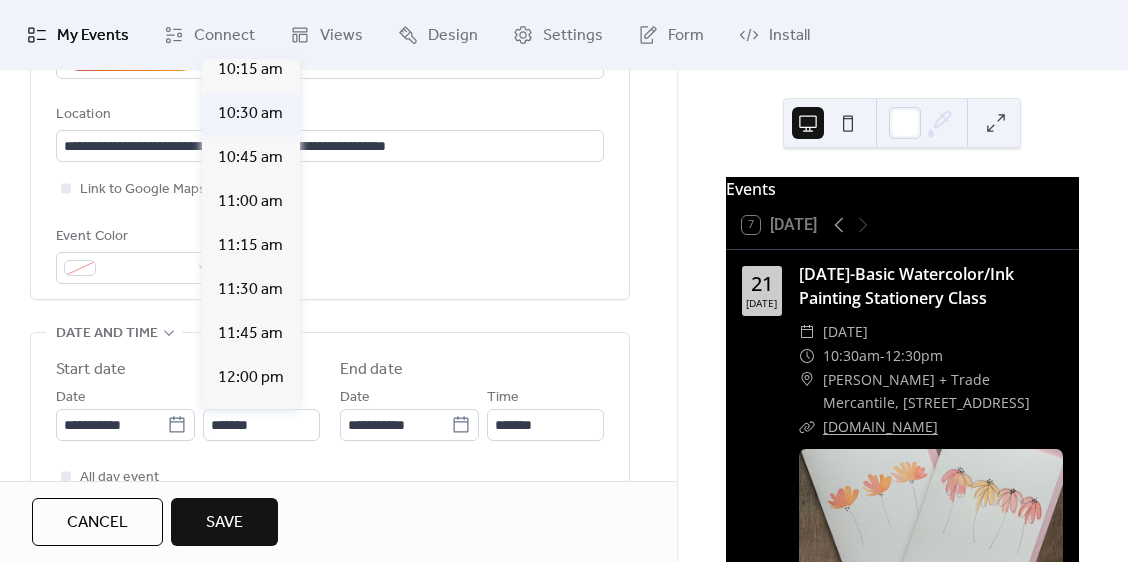 type on "********" 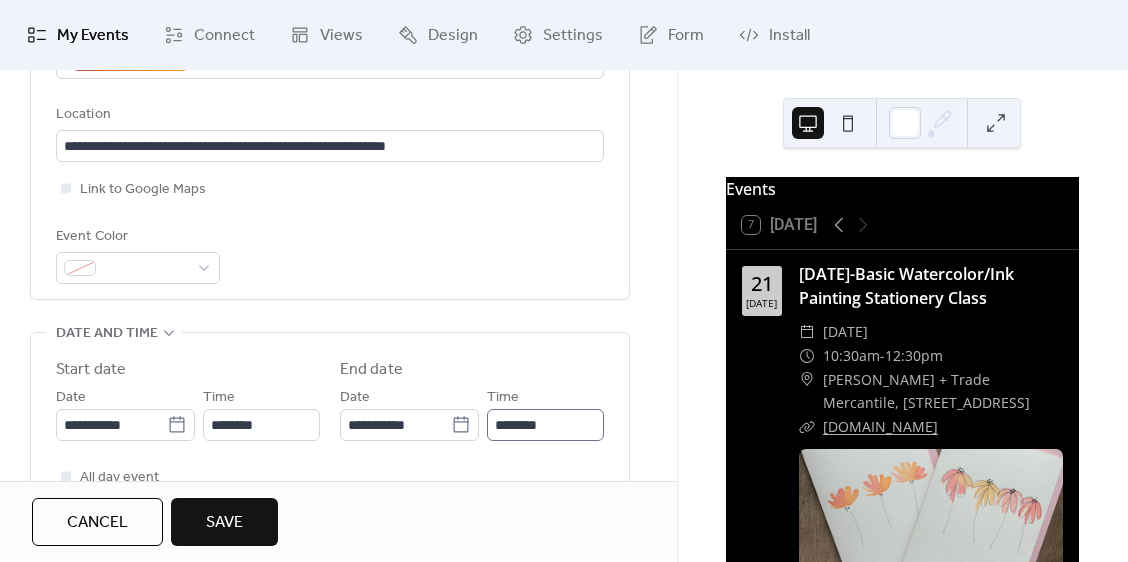 scroll, scrollTop: 1, scrollLeft: 0, axis: vertical 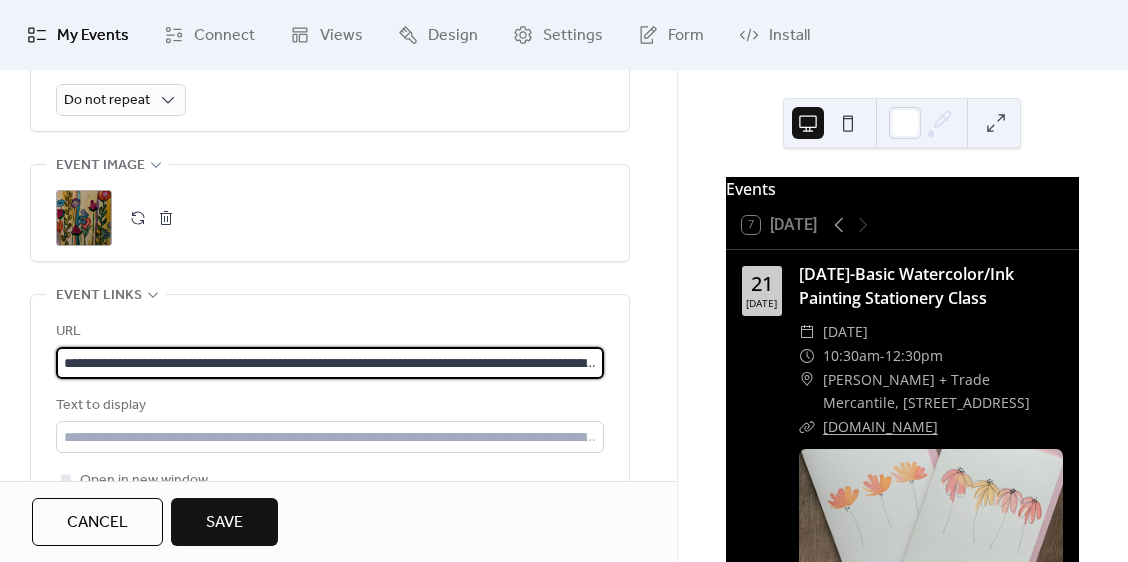 click on "**********" at bounding box center [330, 363] 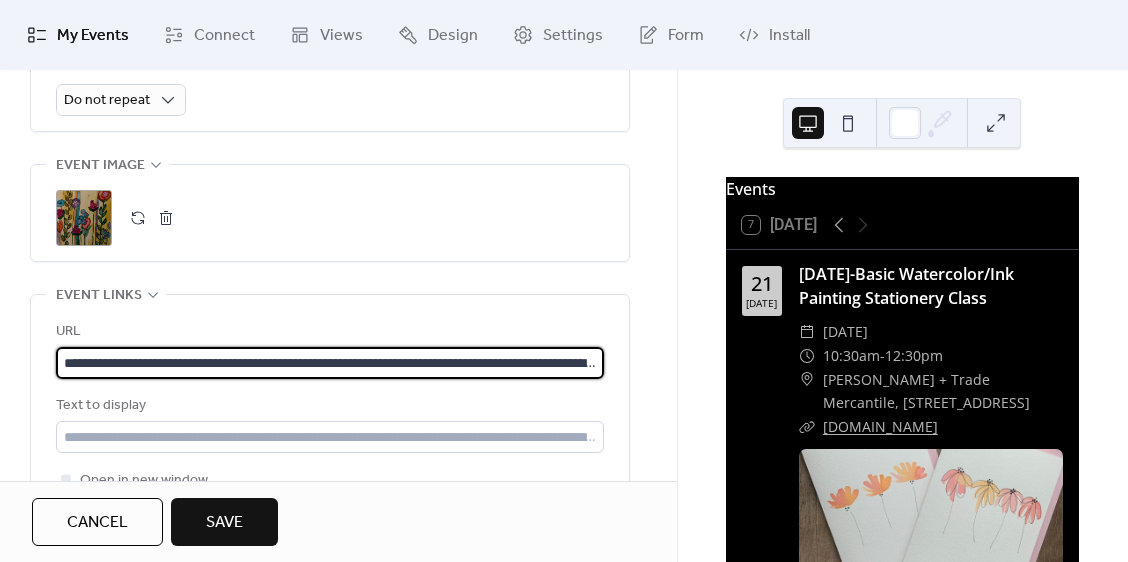 paste 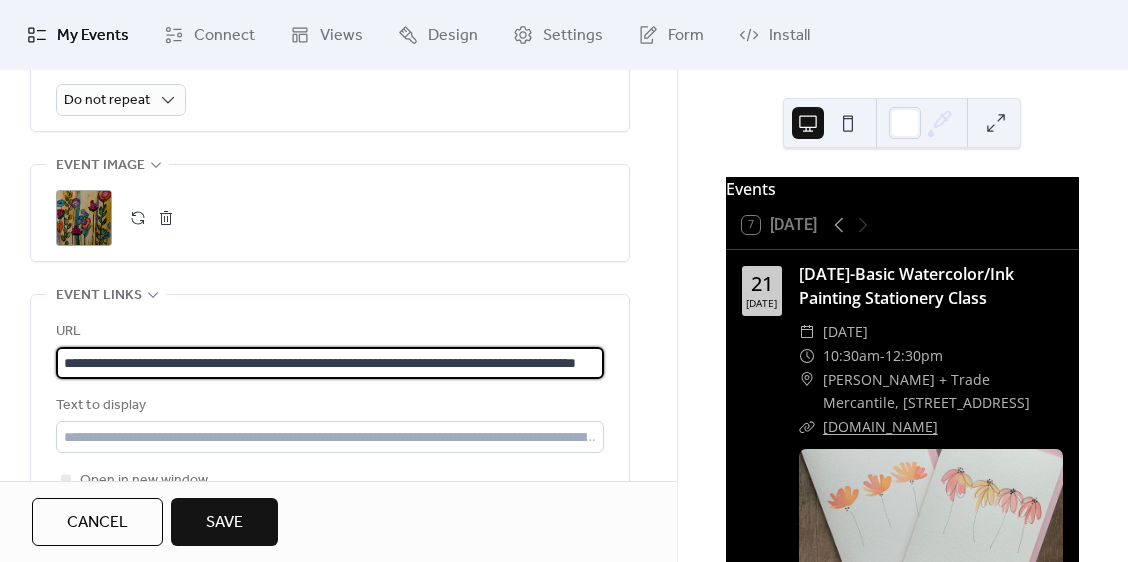 scroll, scrollTop: 0, scrollLeft: 136, axis: horizontal 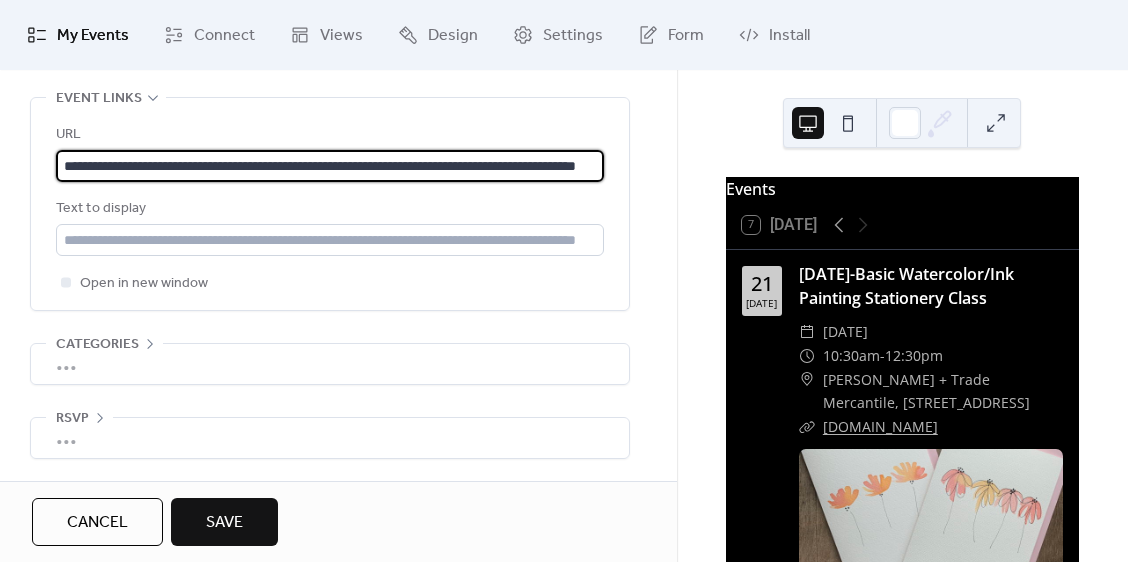 type on "**********" 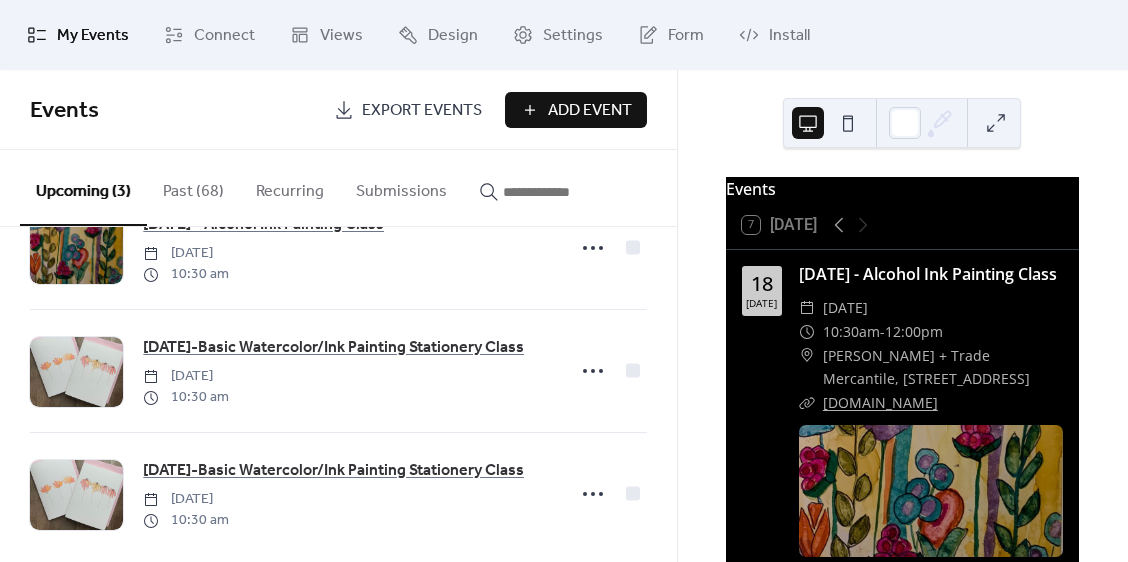 scroll, scrollTop: 0, scrollLeft: 0, axis: both 